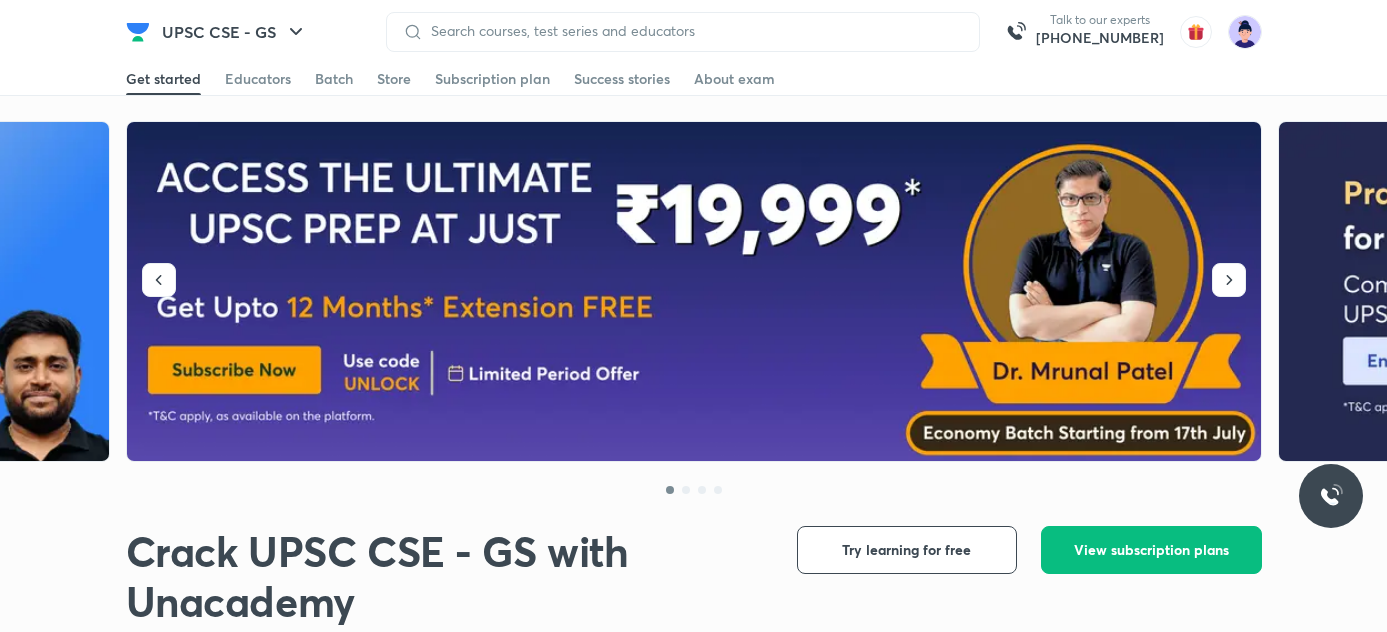 scroll, scrollTop: 0, scrollLeft: 0, axis: both 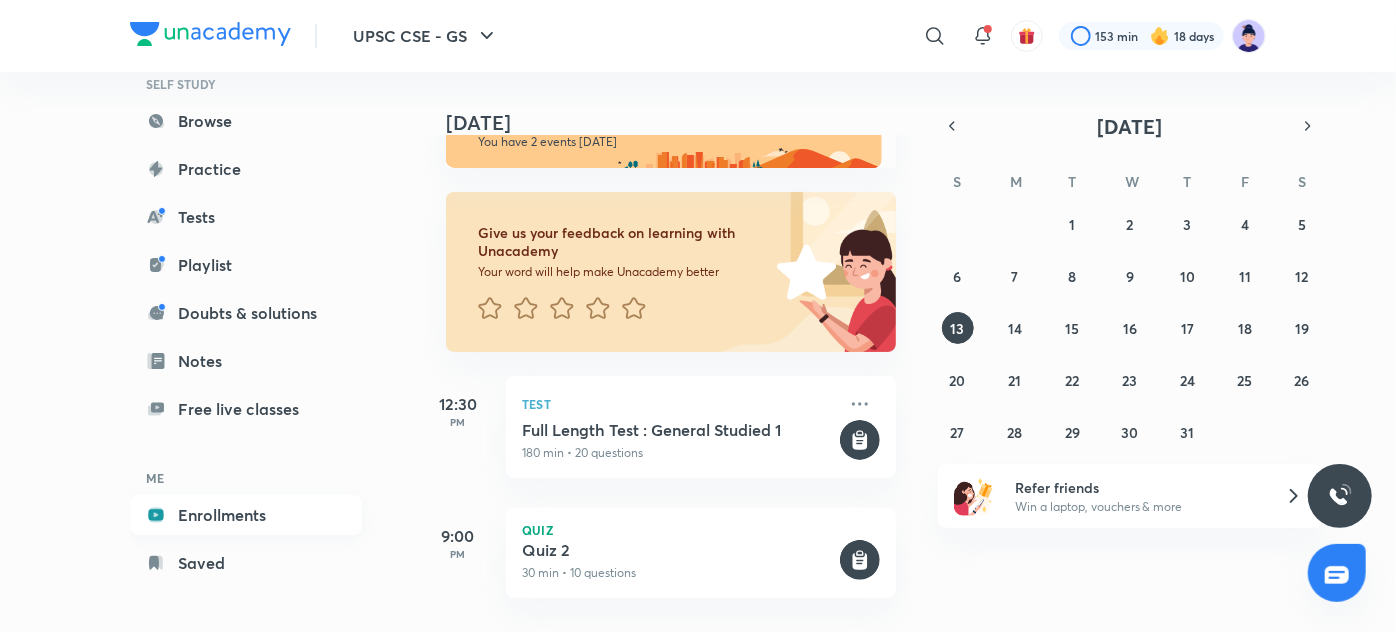 click on "Enrollments" at bounding box center (246, 515) 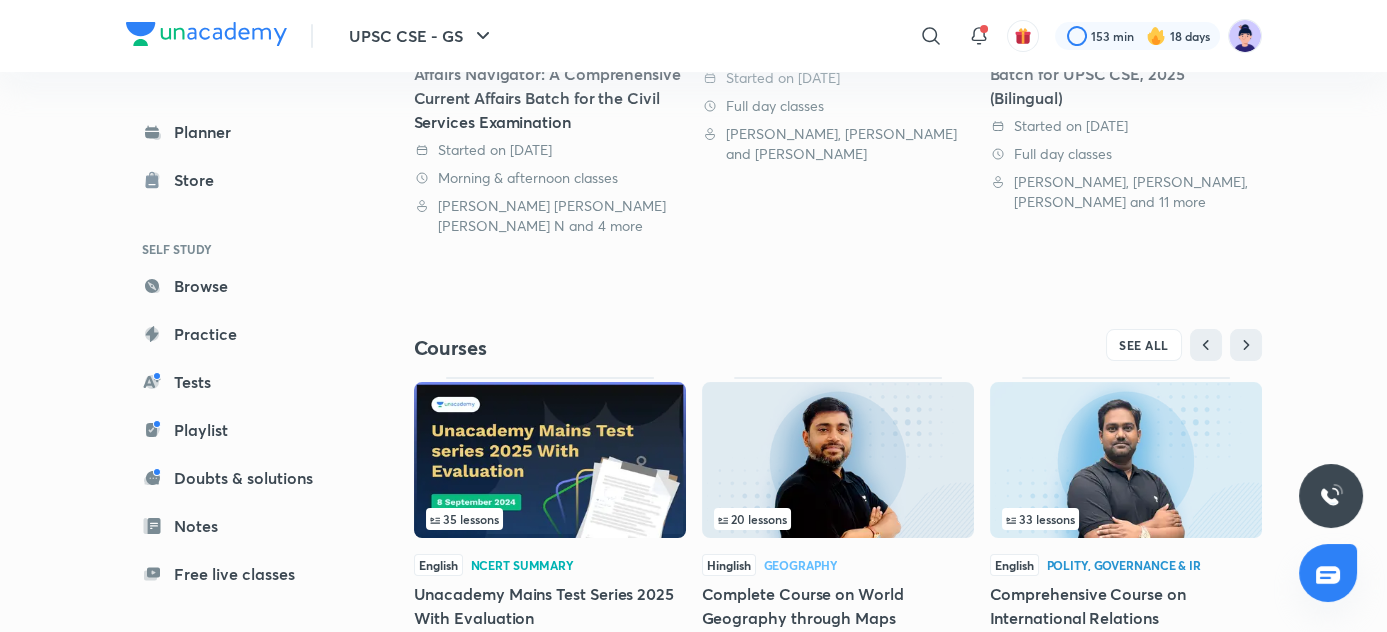 scroll, scrollTop: 586, scrollLeft: 0, axis: vertical 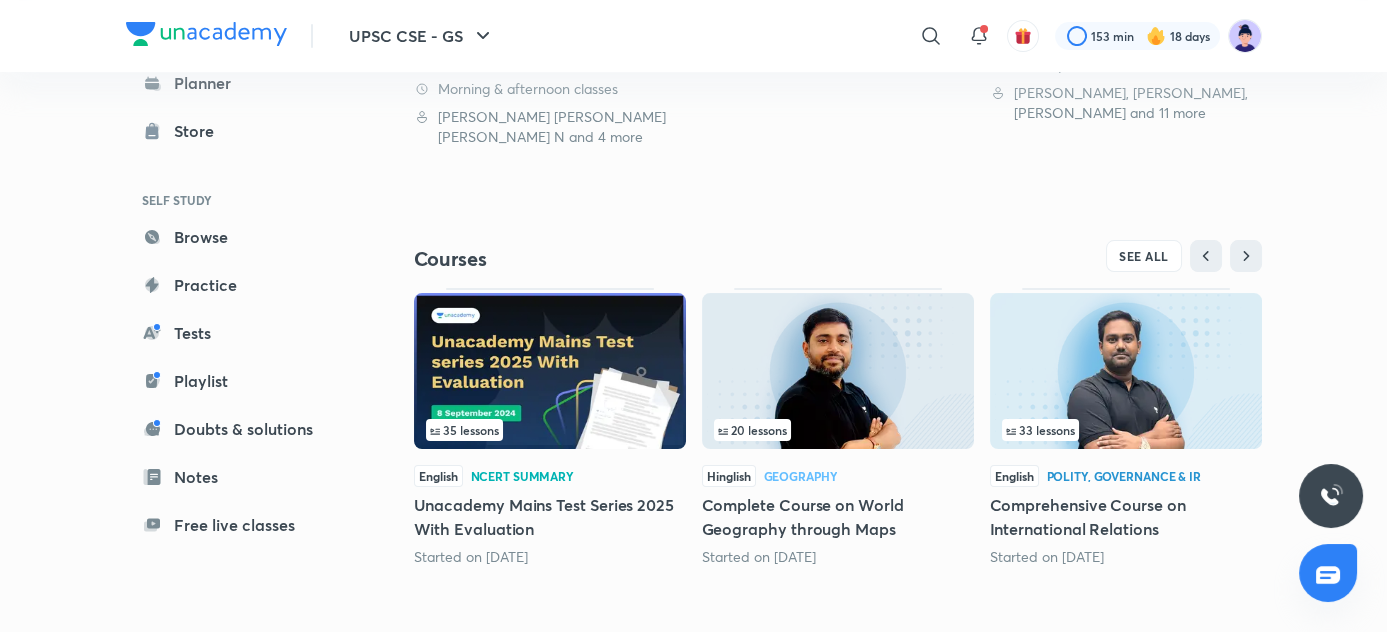 click on "Complete Course on World Geography through Maps" at bounding box center [838, 517] 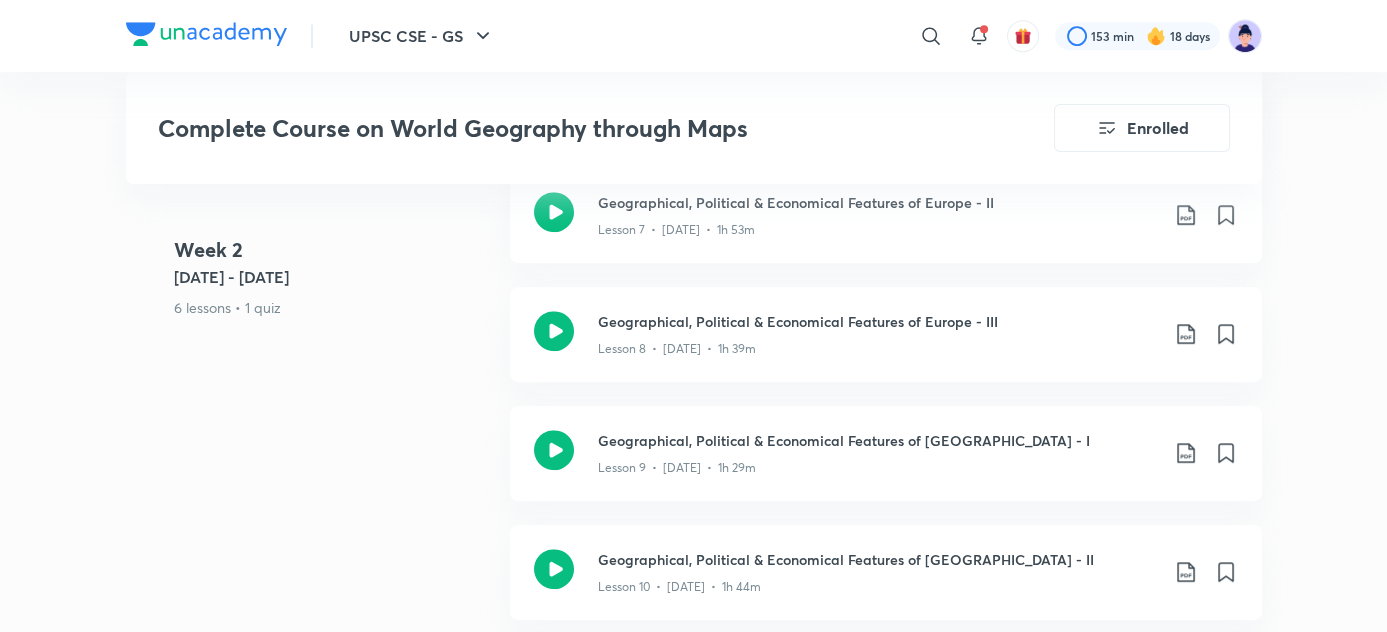 scroll, scrollTop: 2031, scrollLeft: 0, axis: vertical 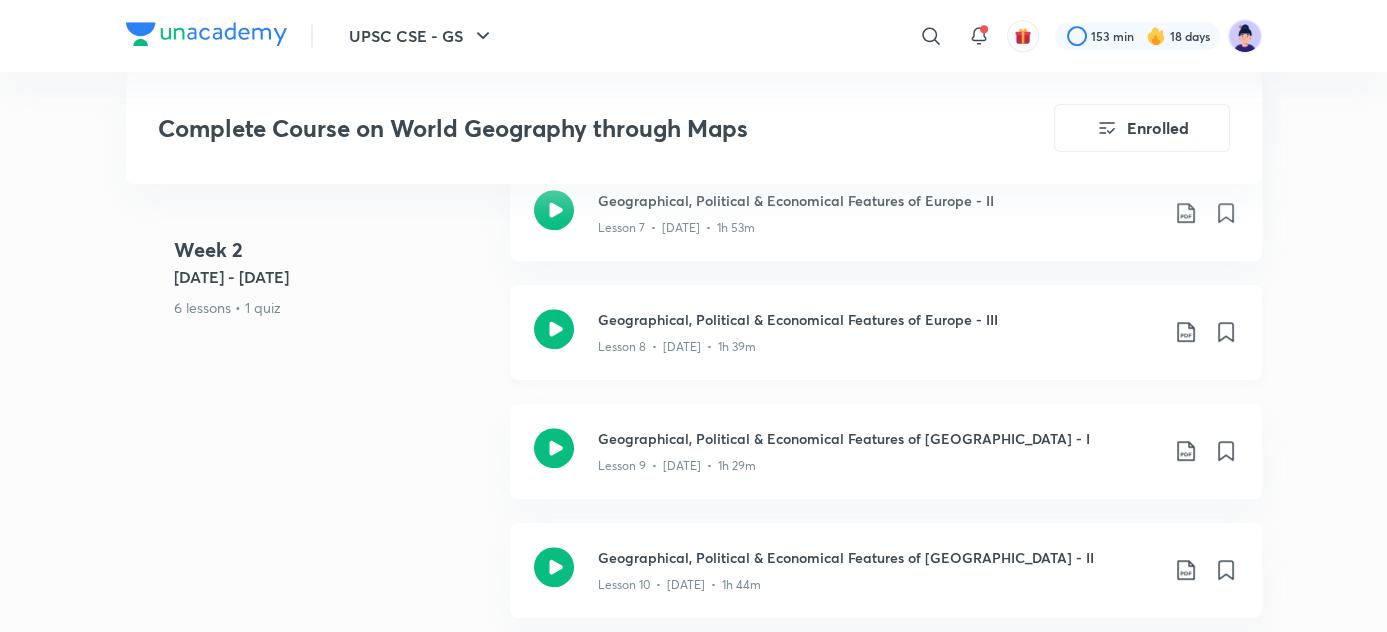 click on "Lesson 8  •  Jul 9  •  1h 39m" at bounding box center [878, 343] 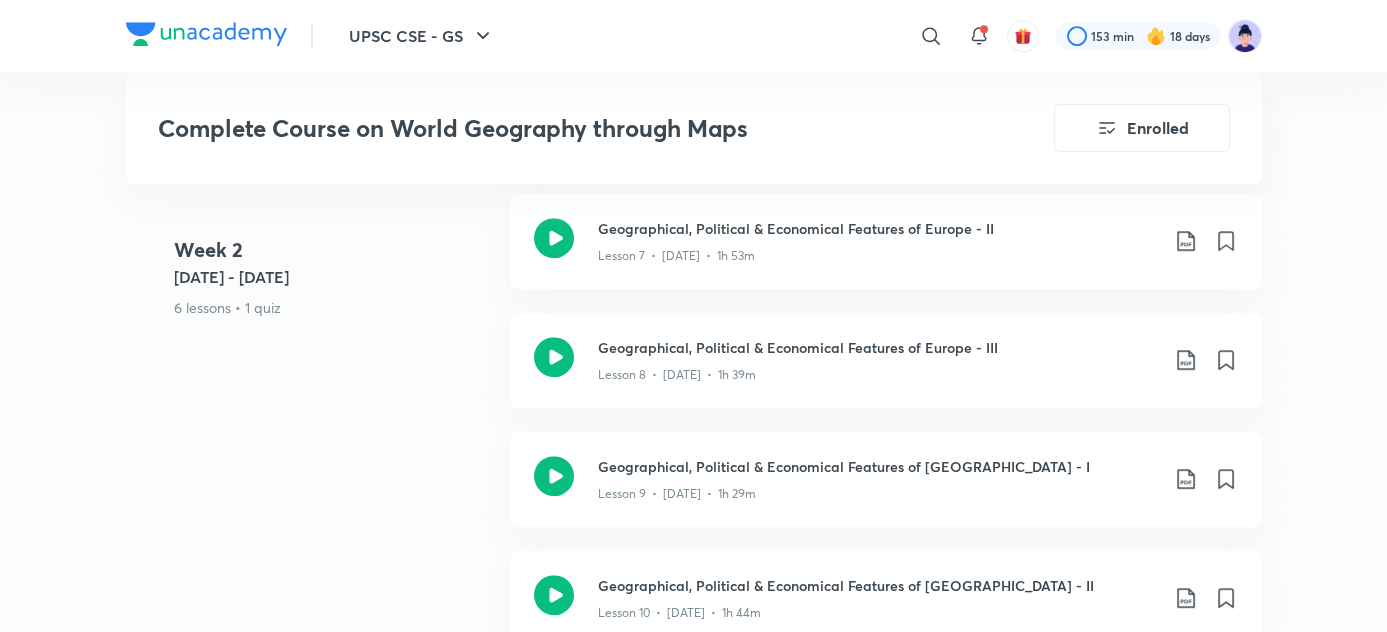 scroll, scrollTop: 2002, scrollLeft: 0, axis: vertical 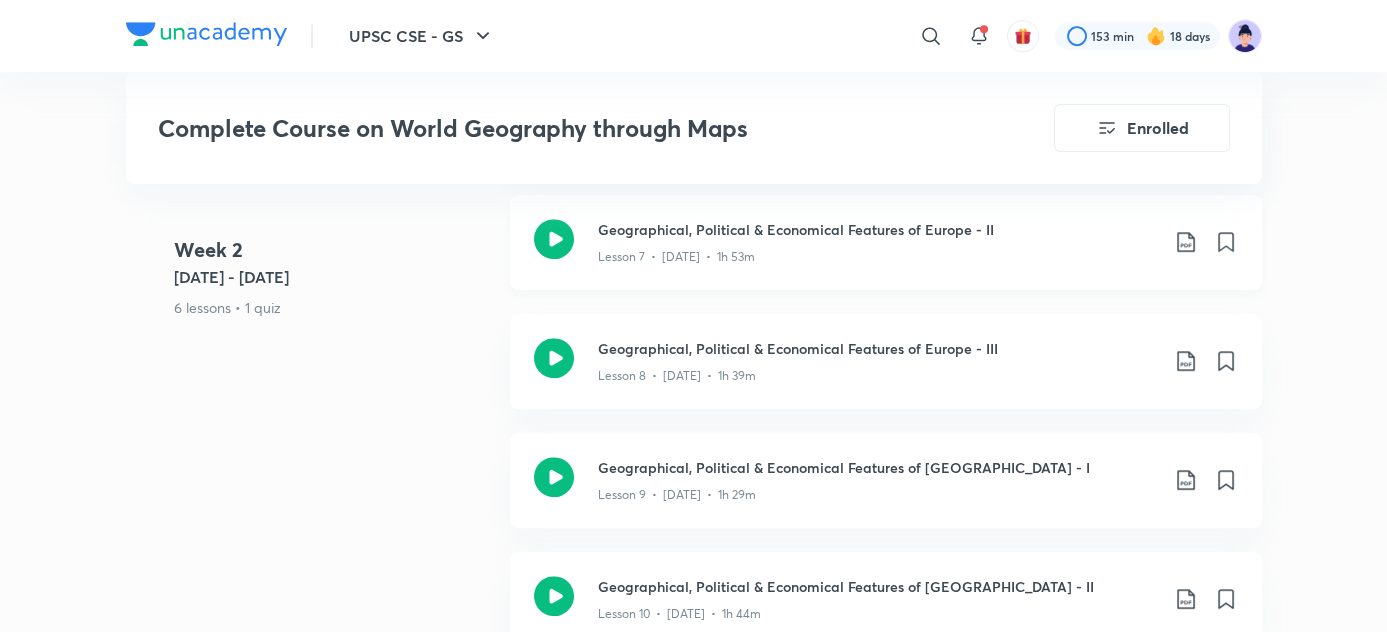 click on "Lesson 7  •  Jul 8  •  1h 53m" at bounding box center (878, -915) 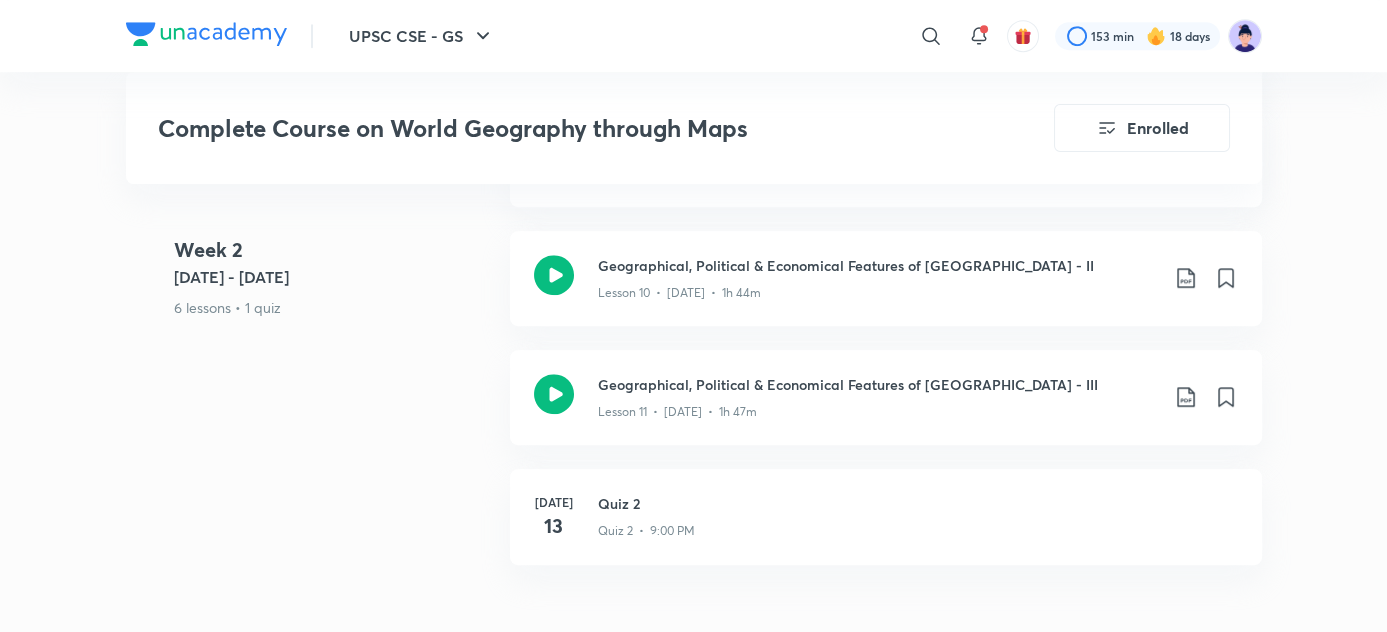 scroll, scrollTop: 2327, scrollLeft: 0, axis: vertical 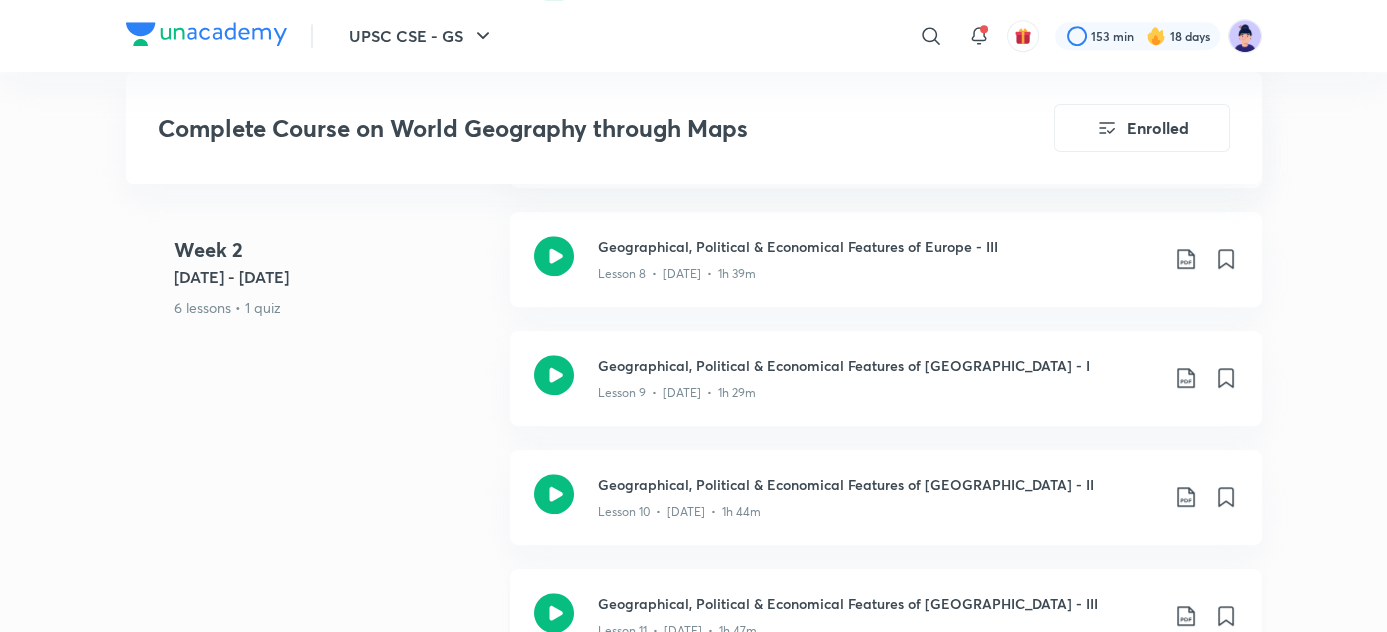 click on "Lesson 8  •  Jul 9  •  1h 39m" at bounding box center (677, 274) 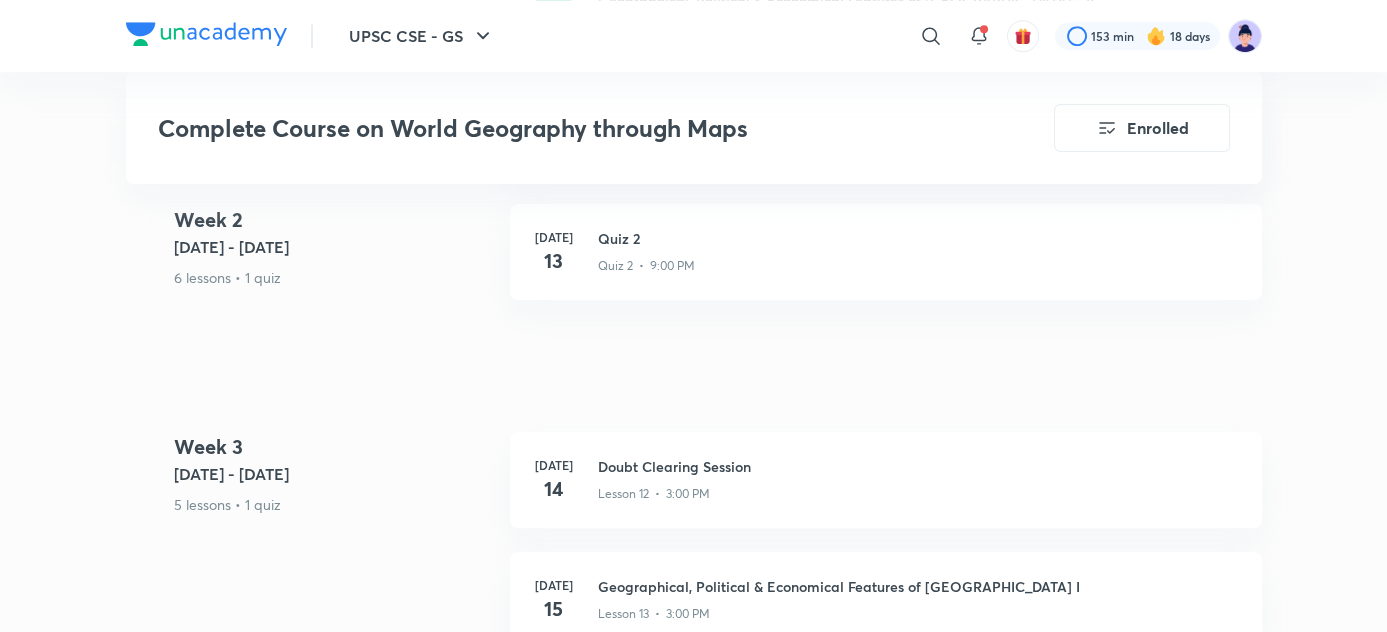 scroll, scrollTop: 2592, scrollLeft: 0, axis: vertical 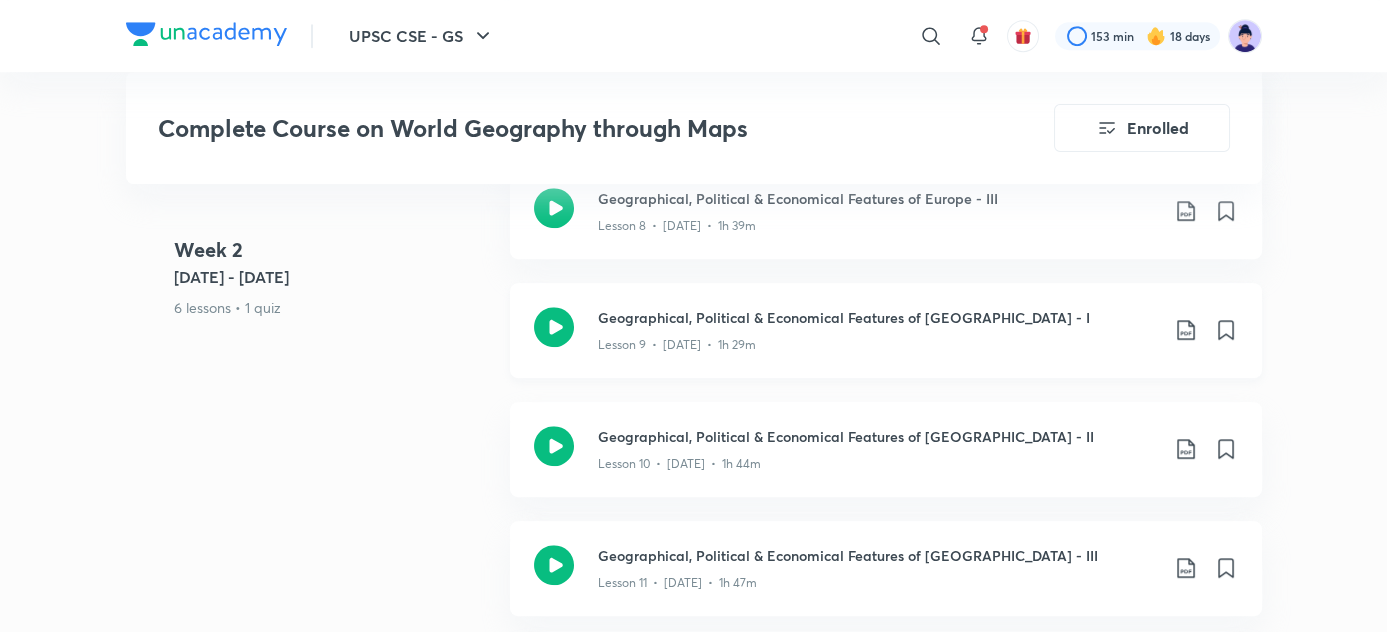 click on "Geographical, Political & Economical Features of North America - I" at bounding box center [878, 317] 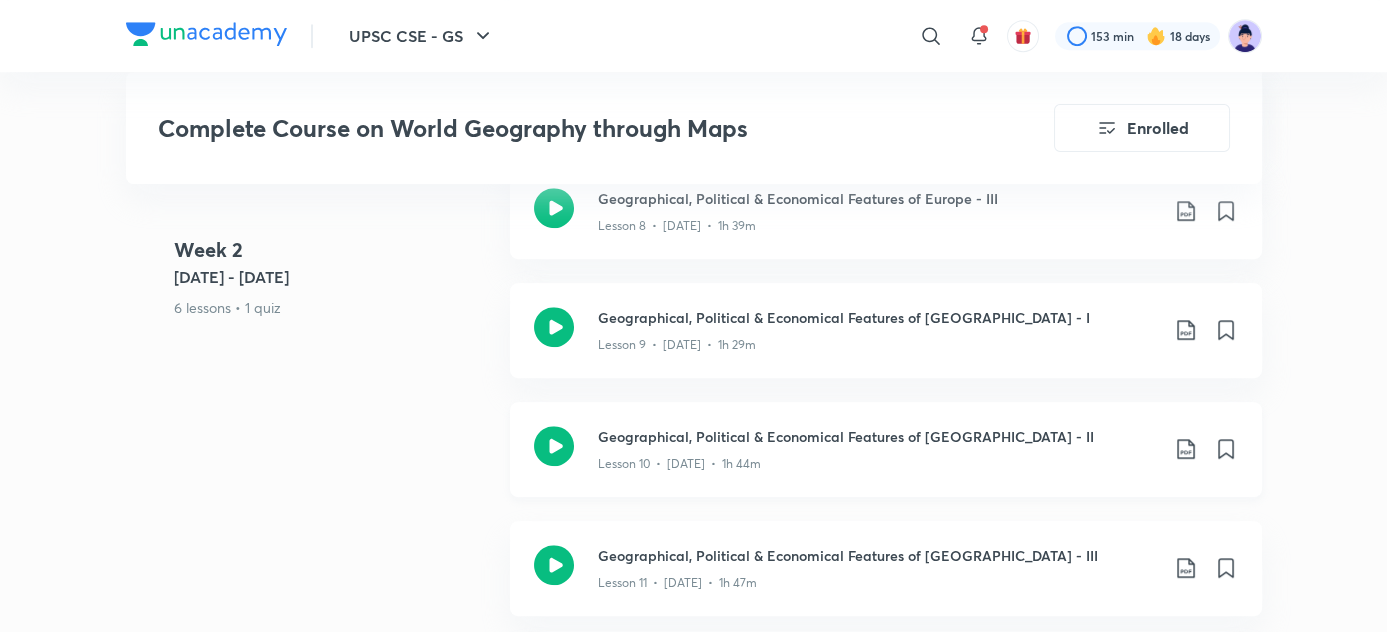 click on "Geographical, Political & Economical Features of [GEOGRAPHIC_DATA] - II" at bounding box center [878, 436] 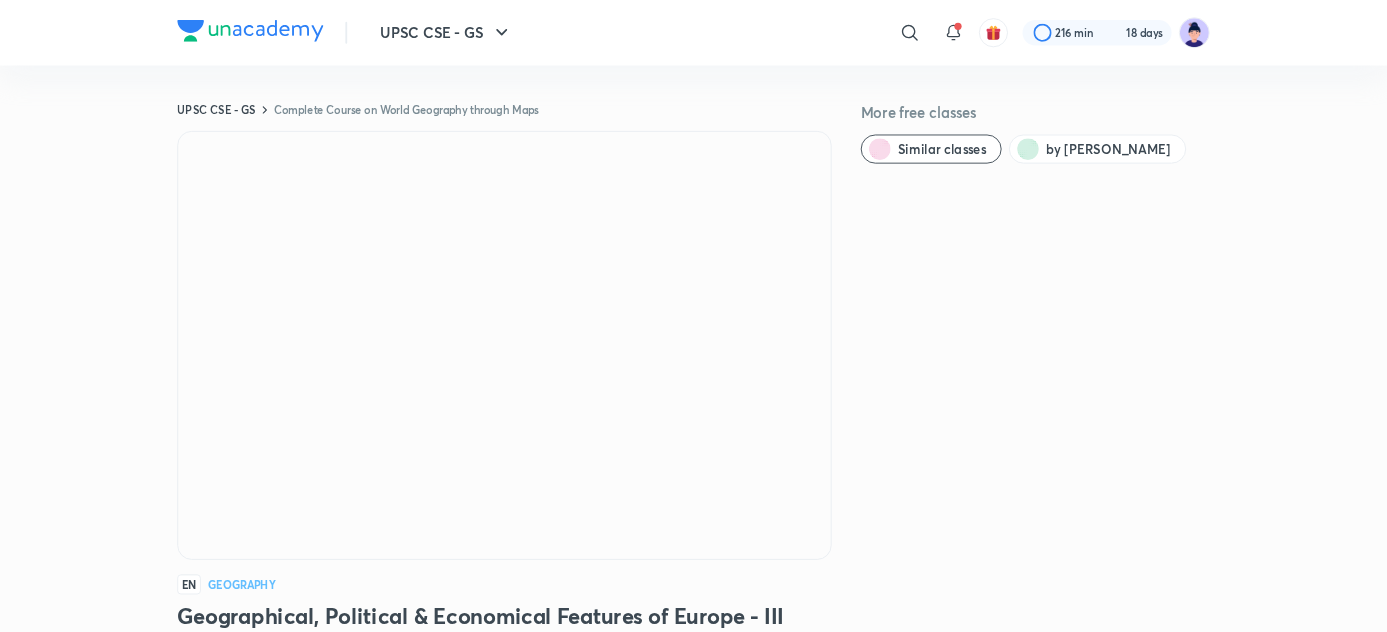 scroll, scrollTop: 0, scrollLeft: 0, axis: both 